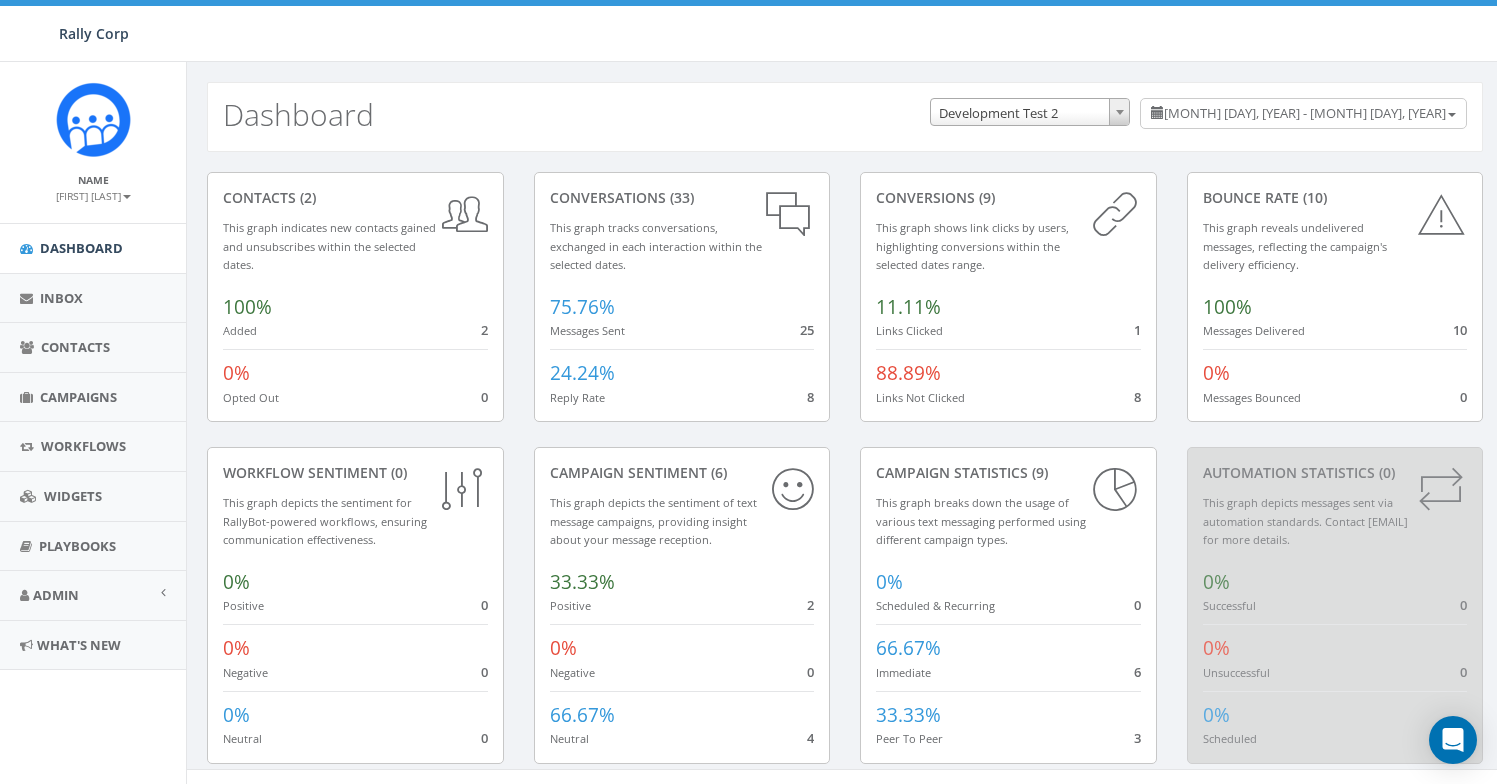 select on "395" 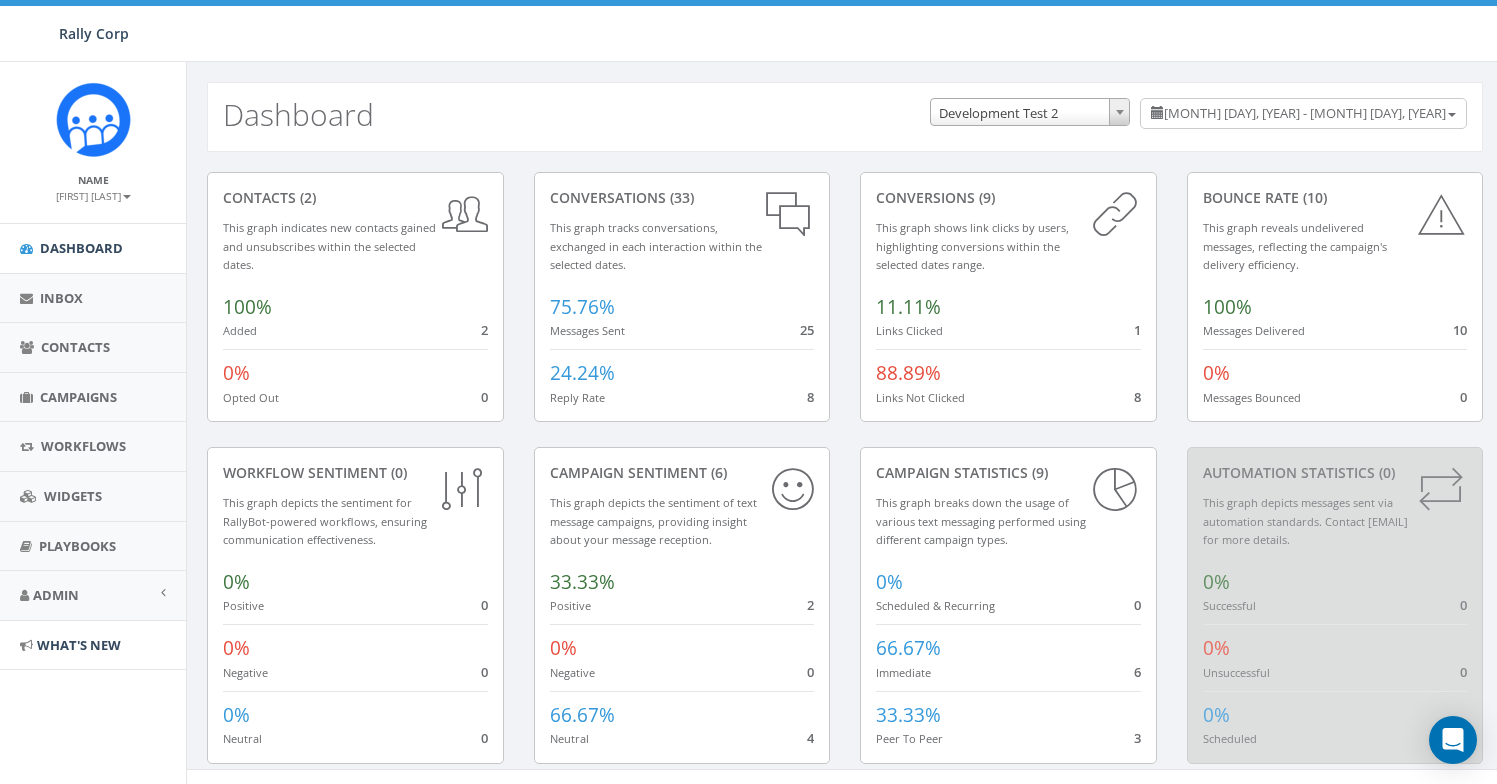 scroll, scrollTop: 0, scrollLeft: 0, axis: both 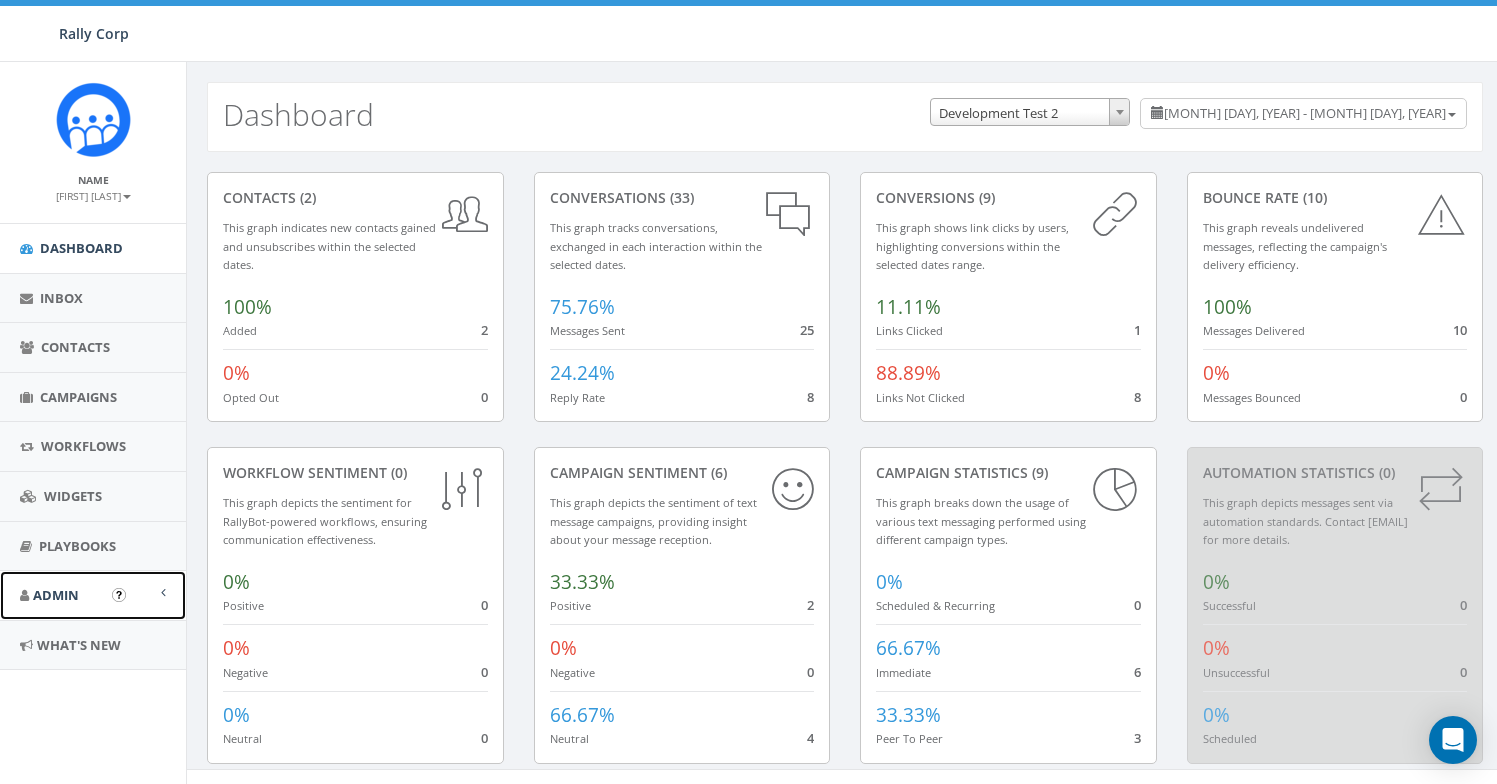 click on "Admin" at bounding box center [93, 595] 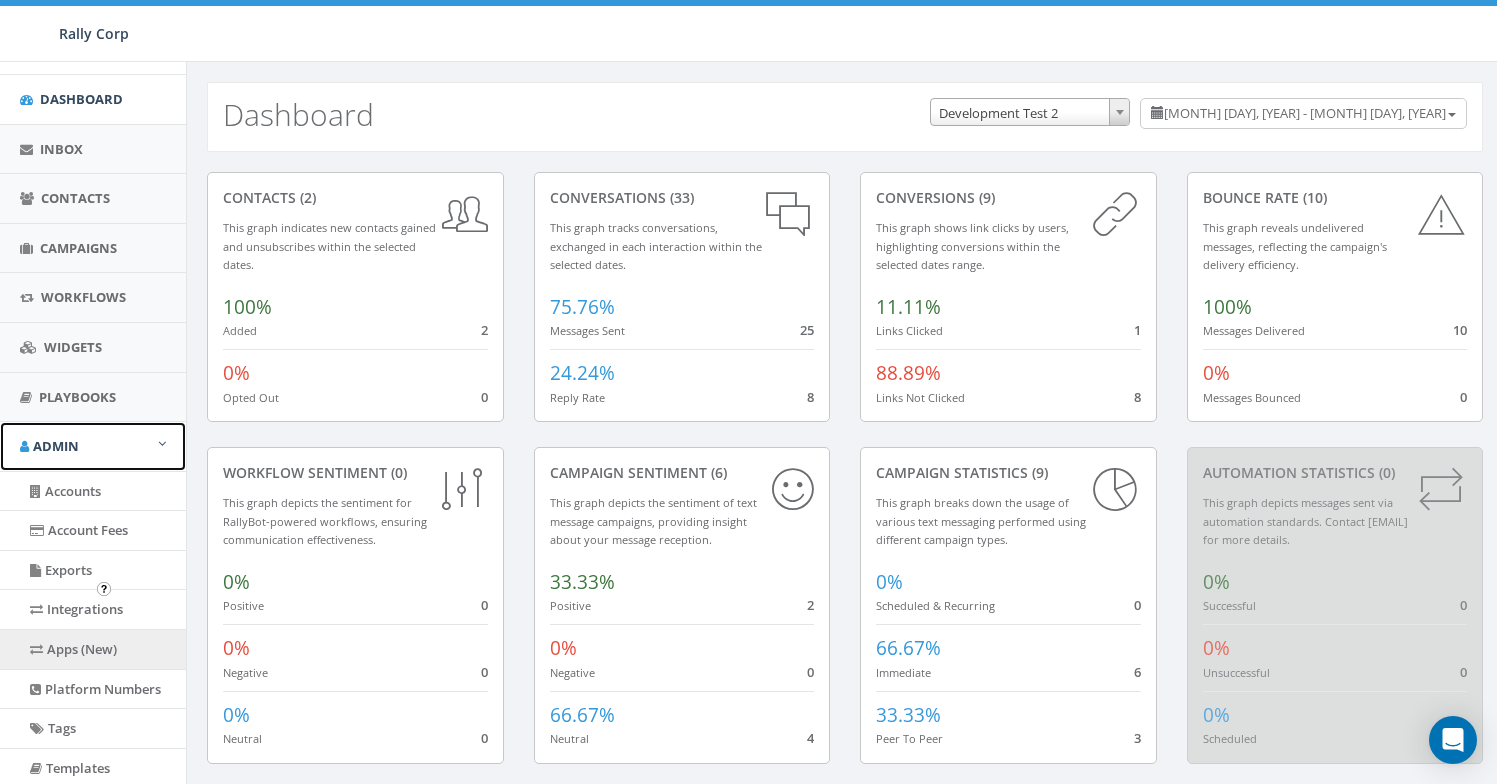 scroll, scrollTop: 171, scrollLeft: 0, axis: vertical 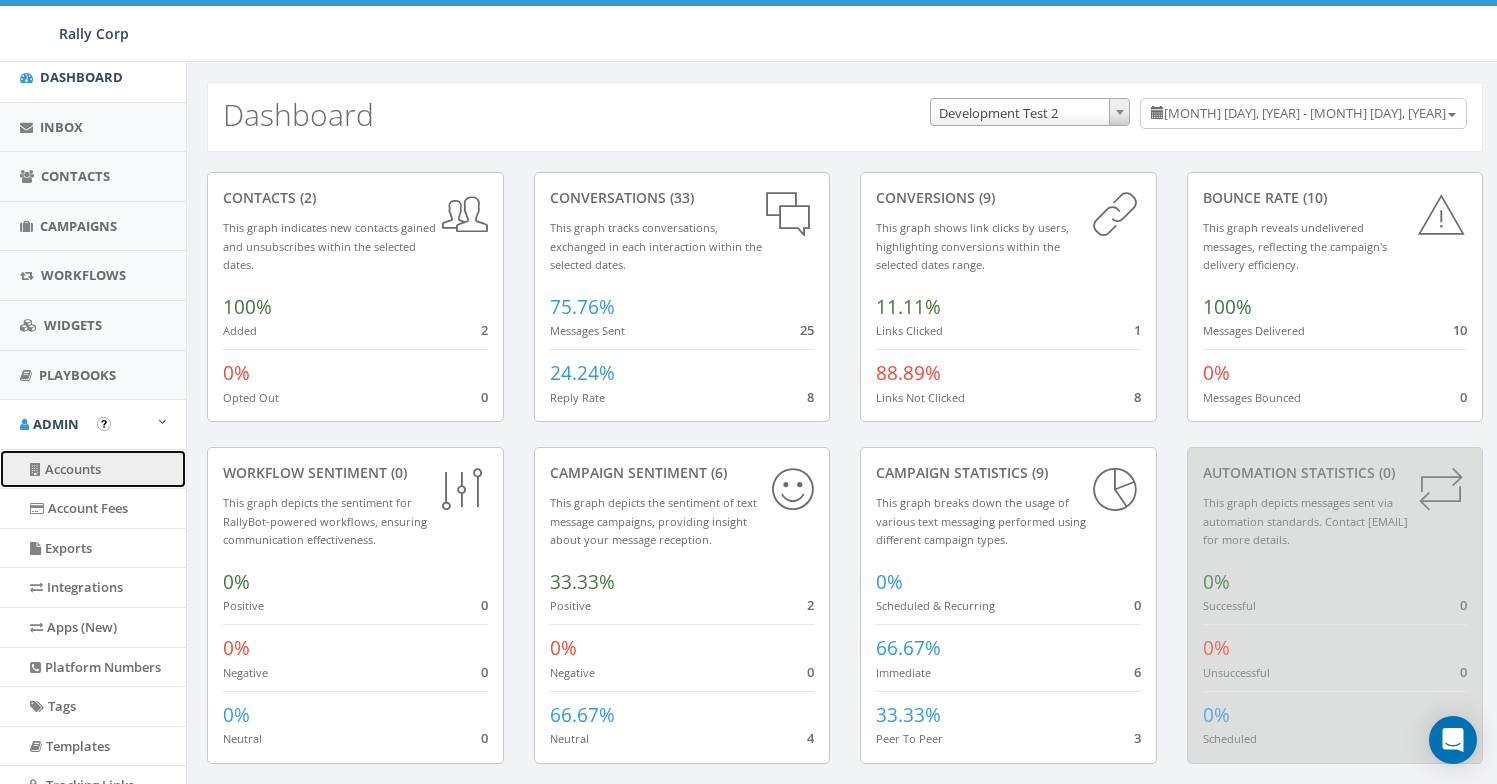 click on "Accounts" at bounding box center (93, 469) 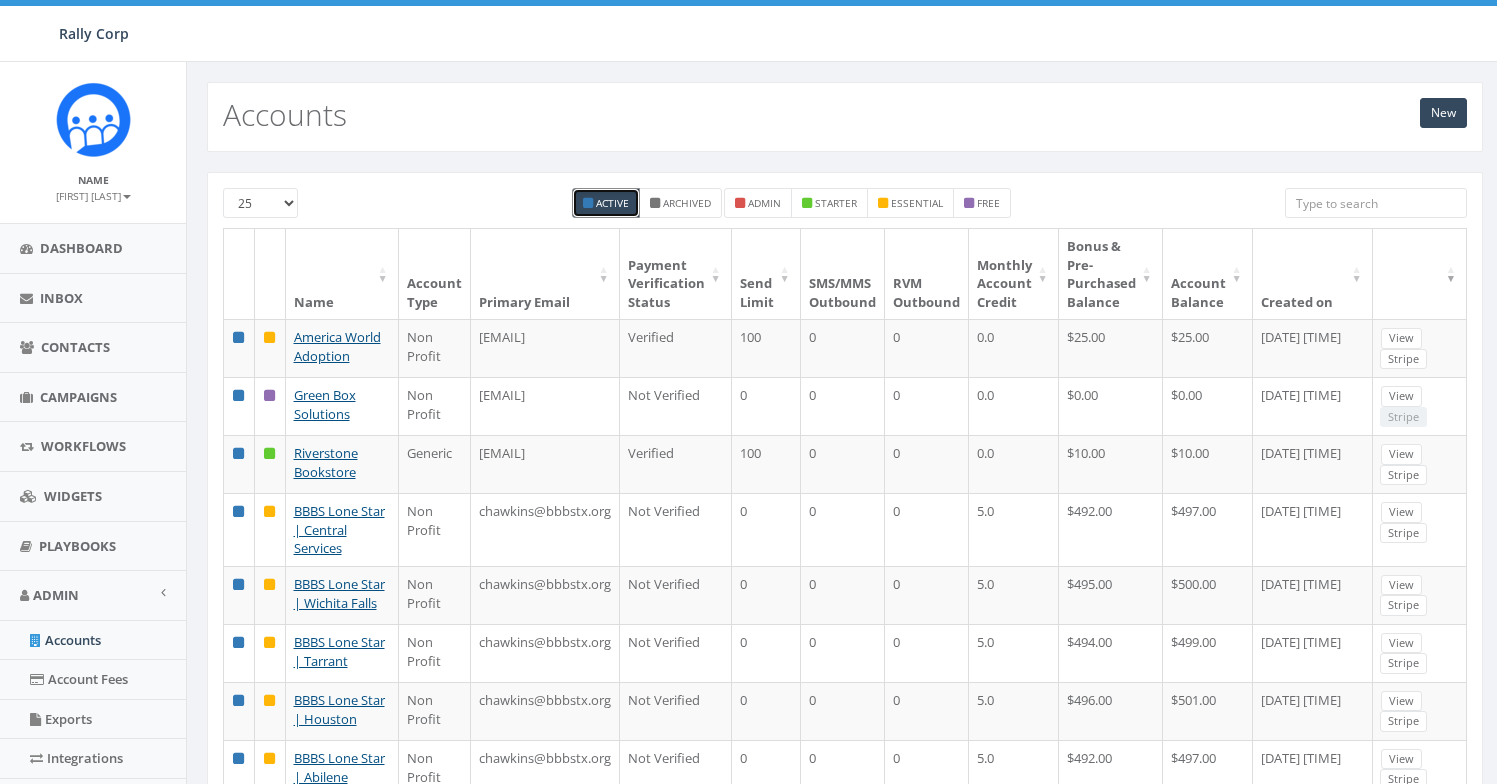 scroll, scrollTop: 0, scrollLeft: 0, axis: both 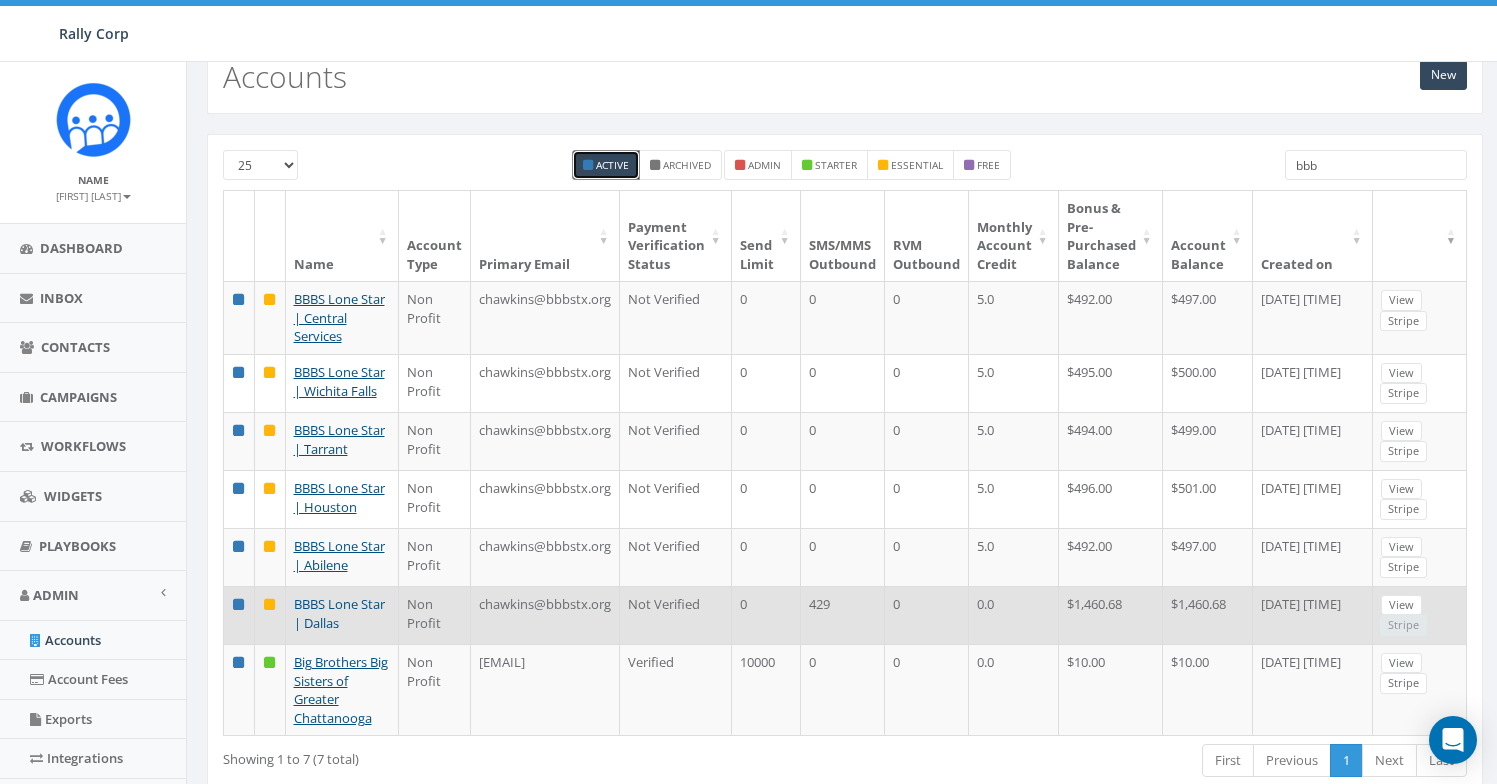 type on "bbb" 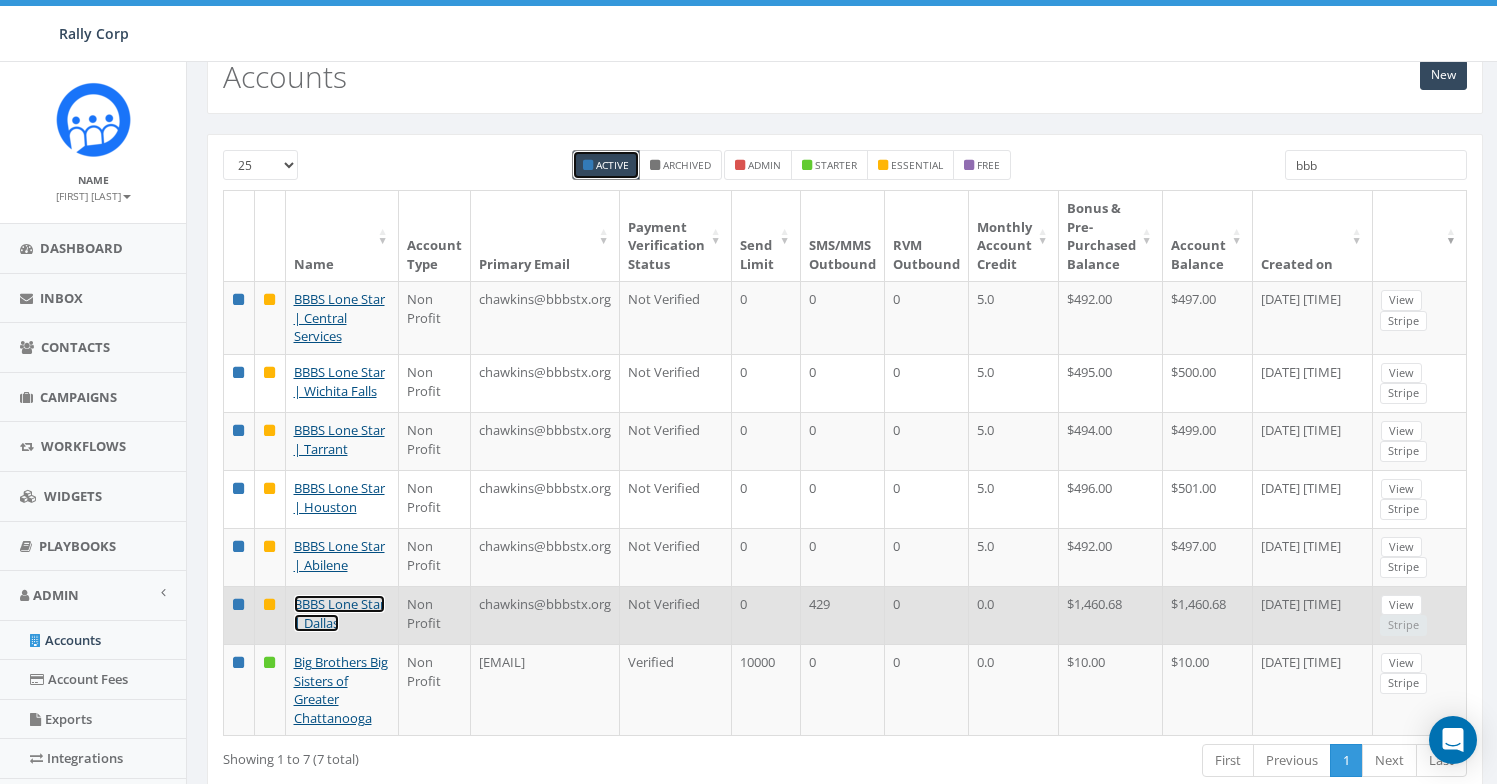 click on "BBBS Lone Star | Dallas" at bounding box center [339, 613] 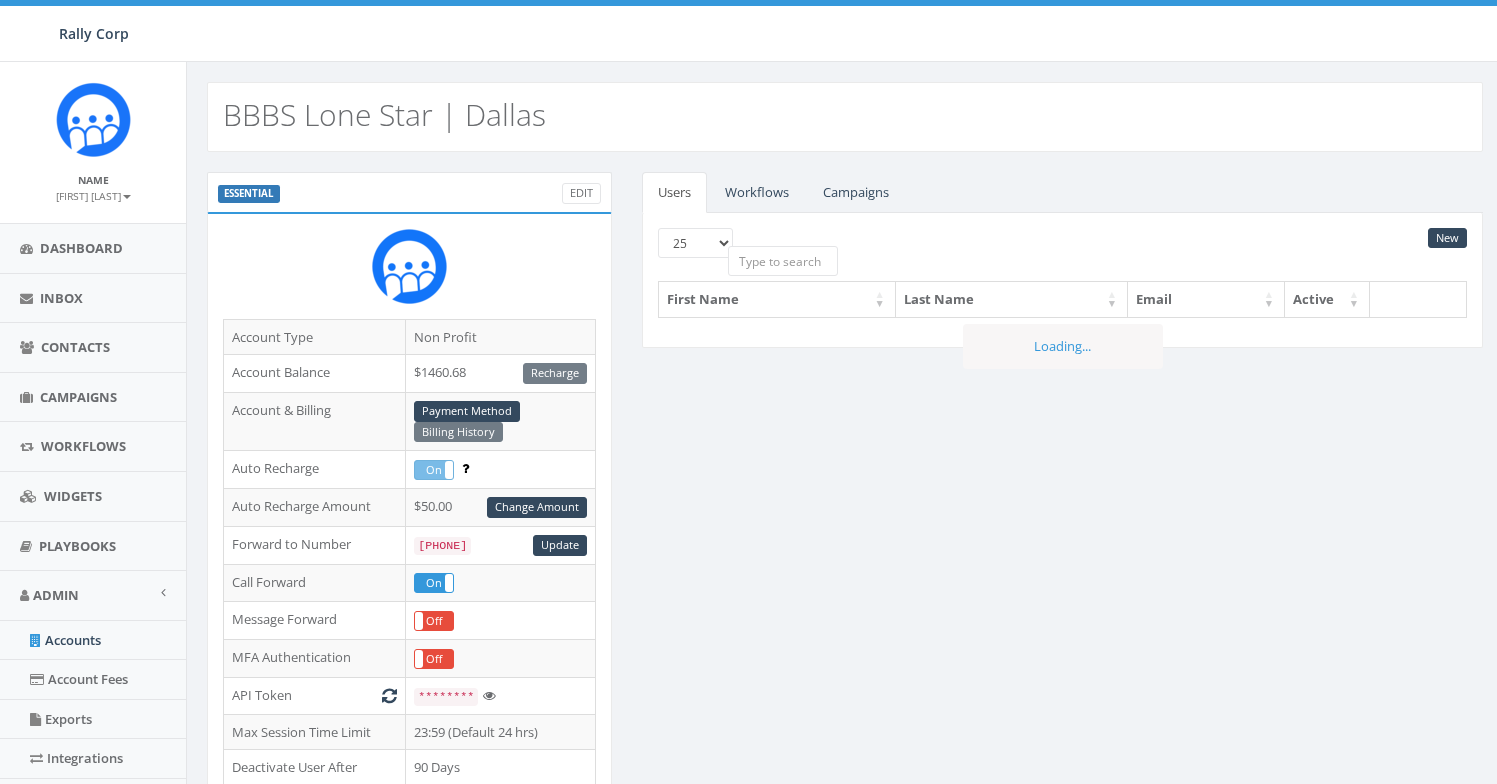 scroll, scrollTop: 0, scrollLeft: 0, axis: both 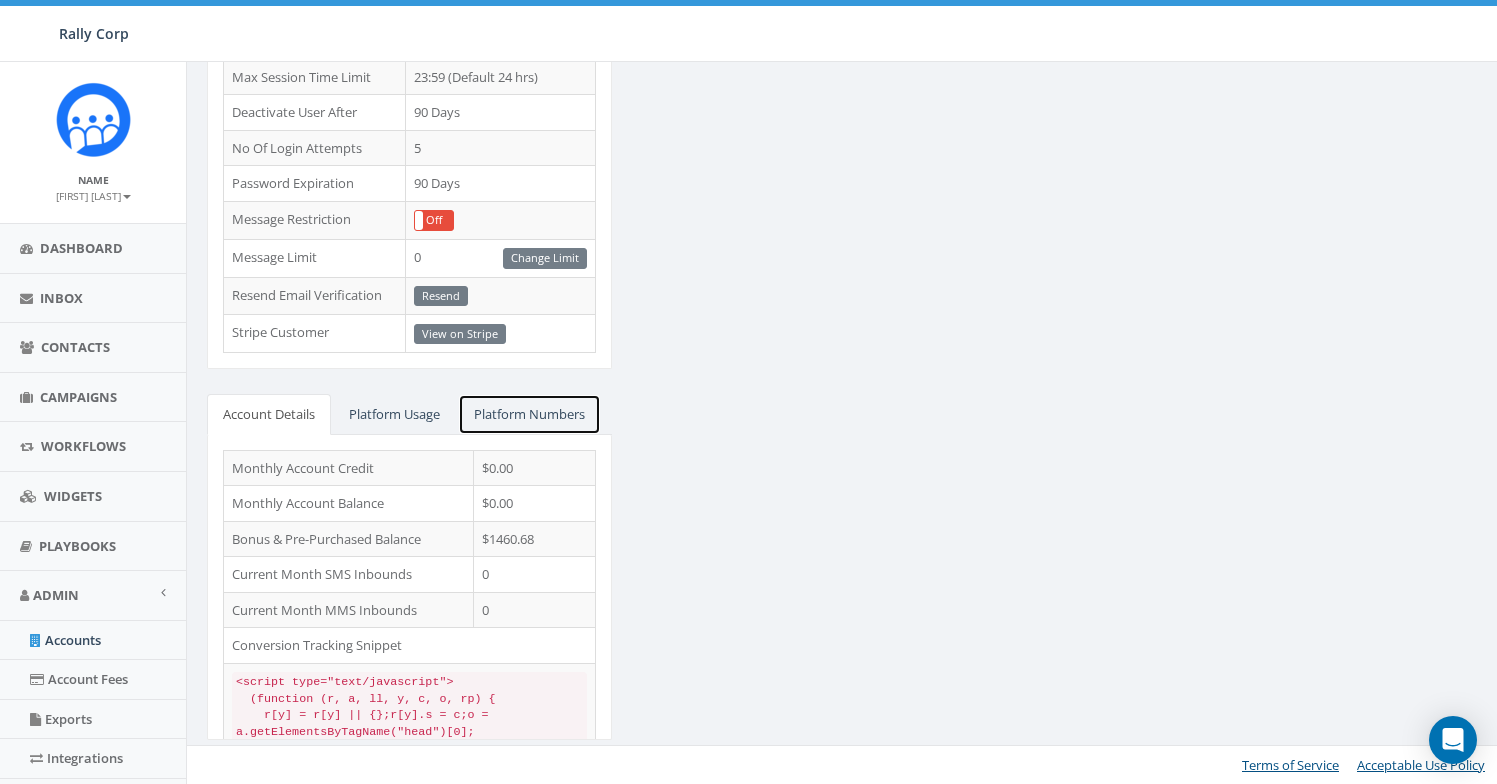 click on "Platform Numbers" at bounding box center [529, 414] 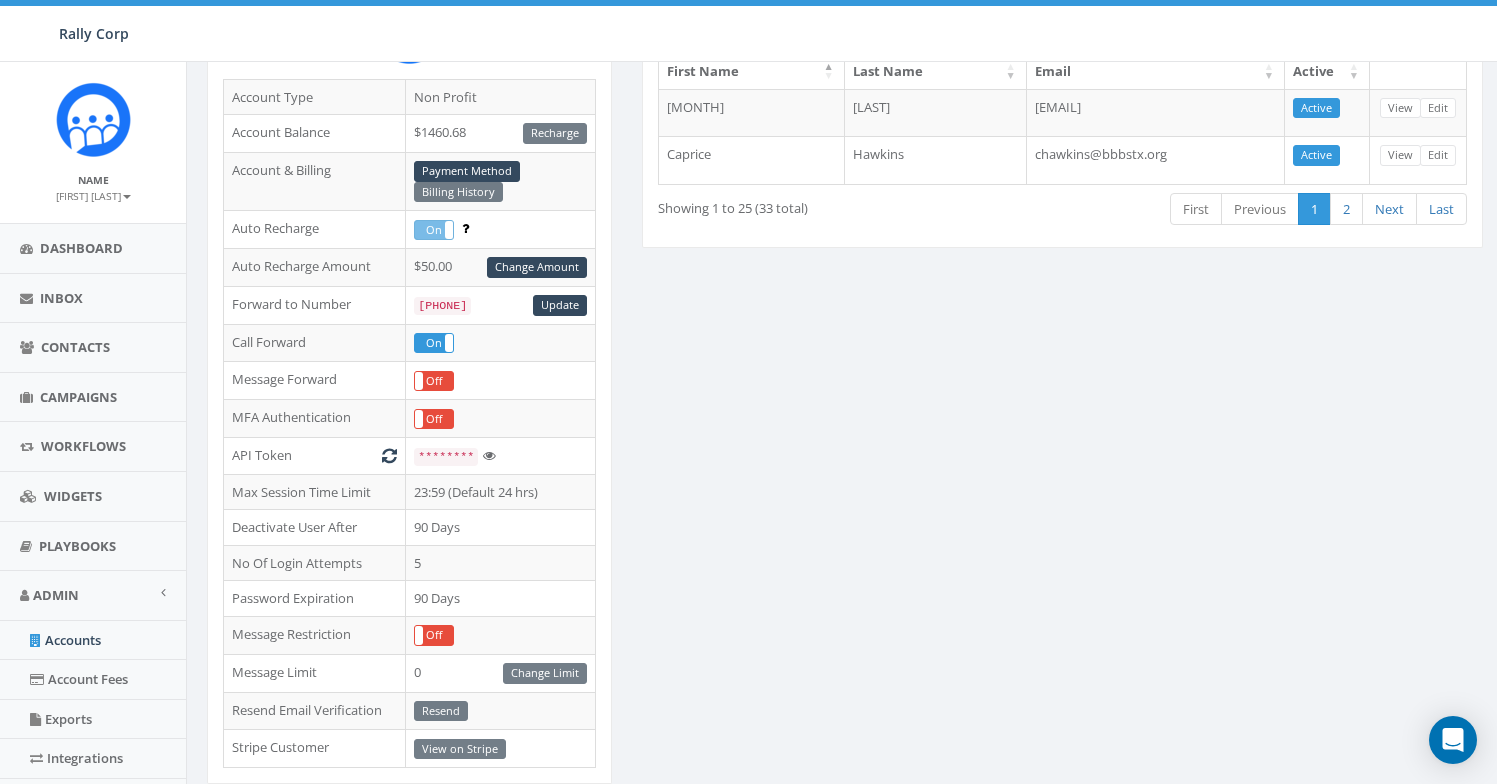 scroll, scrollTop: 0, scrollLeft: 0, axis: both 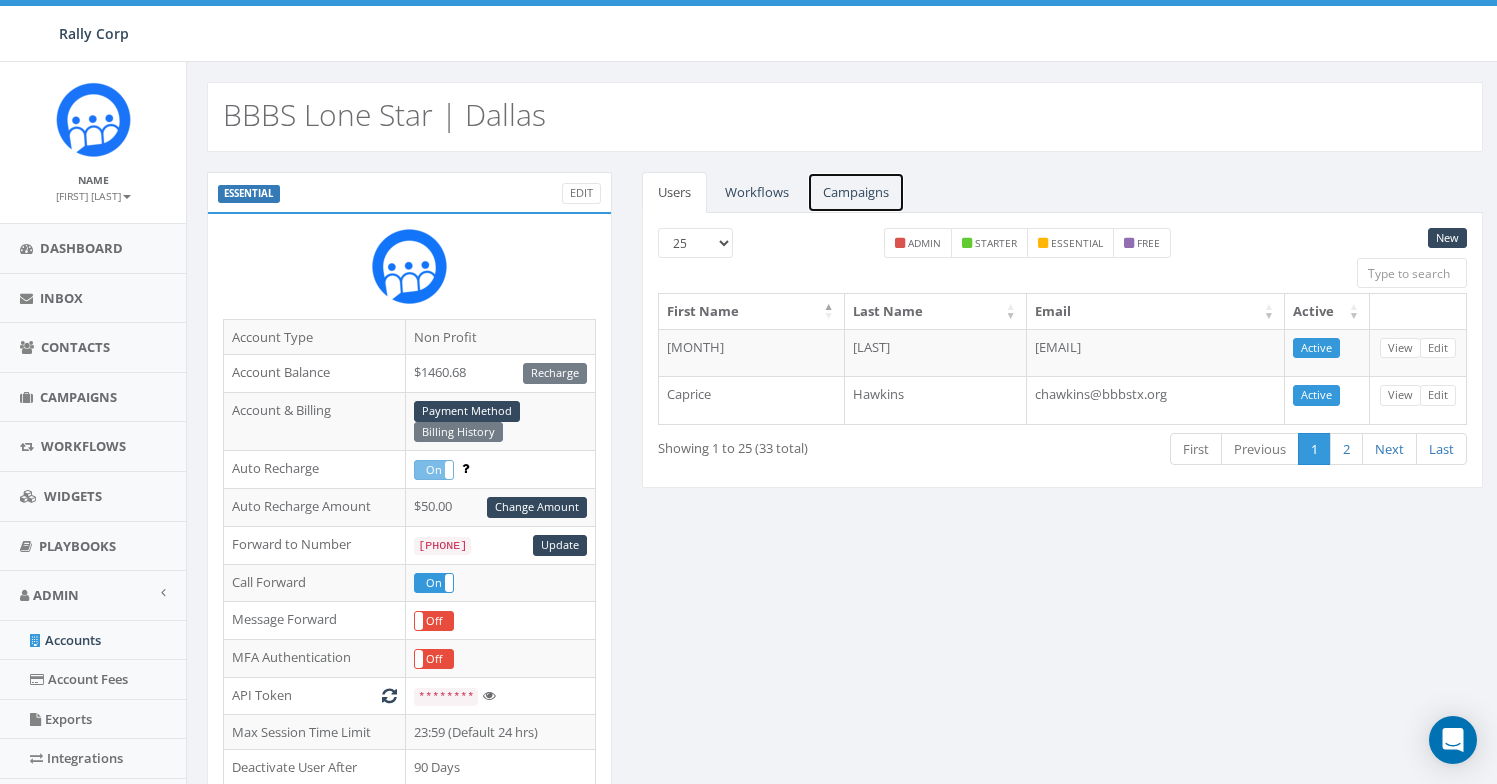 click on "Campaigns" at bounding box center (856, 192) 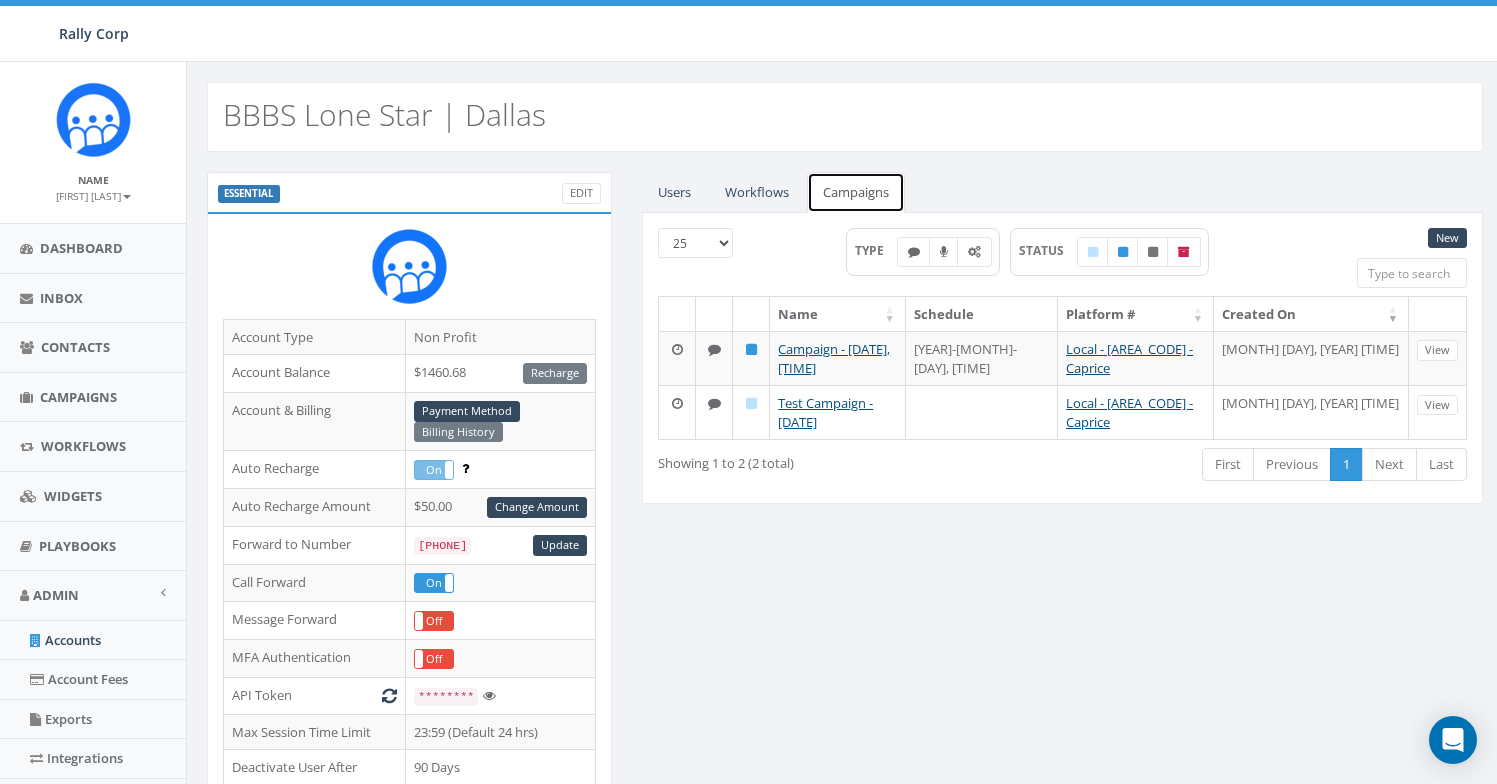 scroll, scrollTop: 628, scrollLeft: 0, axis: vertical 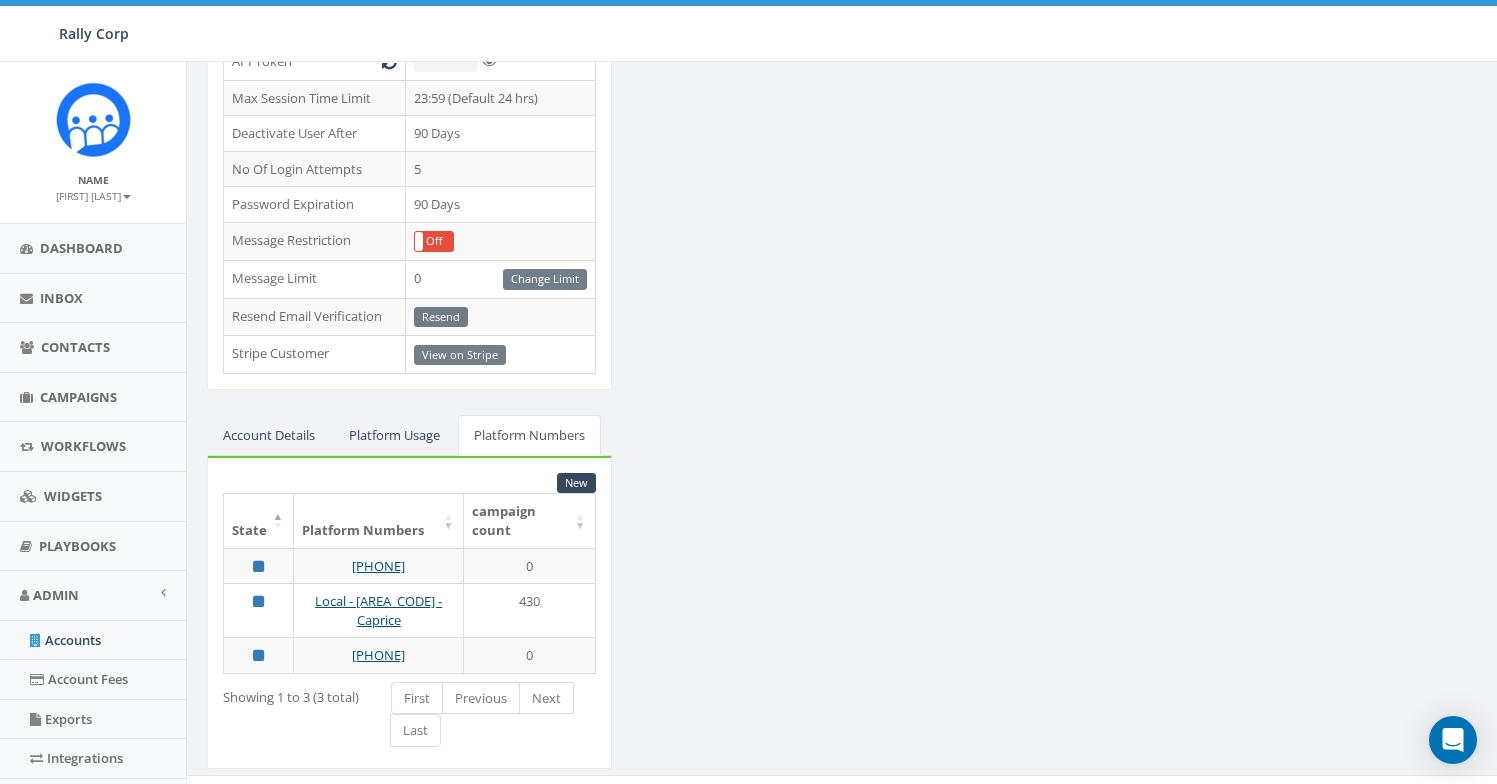 click on "ESSENTIAL Edit Account Type Non Profit Account Balance $1460.60 Recharge Account & Billing Payment Method Billing History Auto Recharge On Off Auto Recharge Amount $50.00 Change Amount Forward to Number [PHONE] Update Call Forward On Off Message Forward On Off MFA Authentication On Off API Token ******** Max Session Time Limit 23:59 (Default 24 hrs) Deactivate User After 90 Days No Of Login Attempts 5 Password Expiration 90 Days Message Restriction On Off Message Limit 0 Change Limit Resend Email Verification Resend Stripe Customer View on Stripe Account Details Platform Usage Platform Numbers Monthly Account Credit $0.00 Monthly Account Balance $0.00 Bonus & Pre-Purchased Balance $1460.60 Current Month SMS Inbounds 0 Current Month MMS Inbounds 0 Conversion Tracking Snippet Current Month Usage (%) 0.00% Current Month SMS Outbounds 430 Current Month MMS Outbounds 0 Current Month Voice Outbounds 0 Current Month Voice Inbounds 0 New State Platform Numbers campaign count [PHONE] 0 Local - [AREA_CODE] - Caprice" at bounding box center [845, 166] 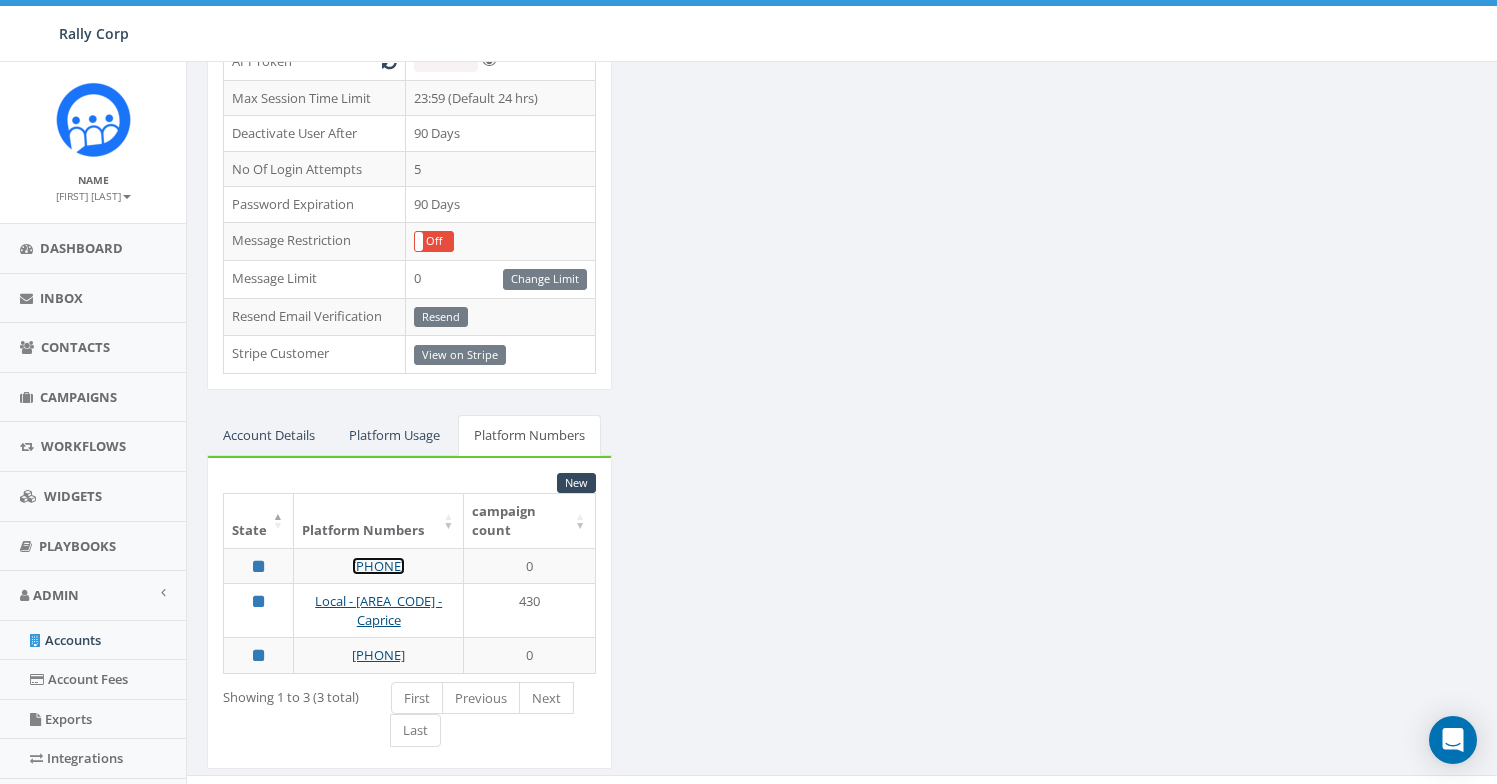 click on "[PHONE]" at bounding box center (378, 566) 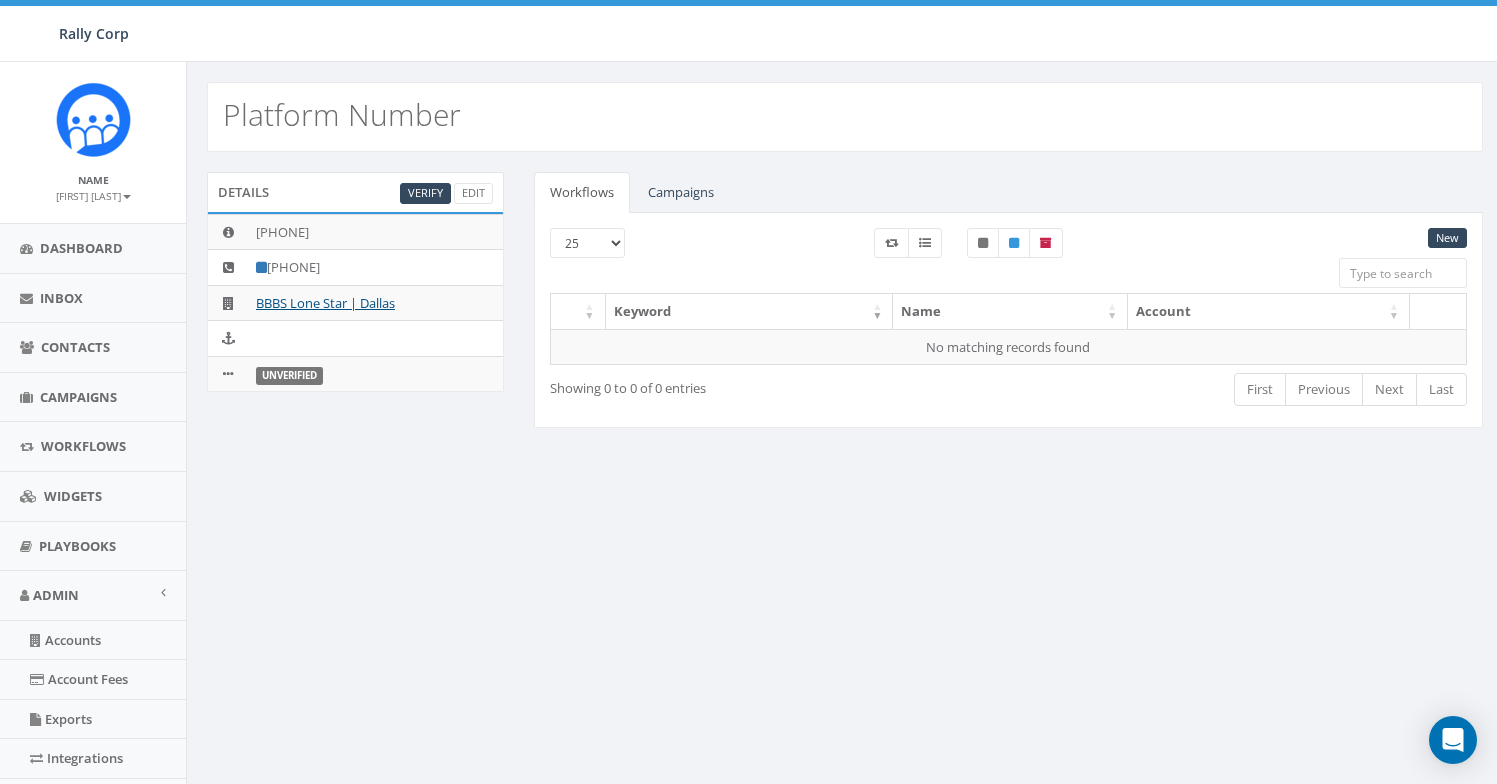 scroll, scrollTop: 0, scrollLeft: 0, axis: both 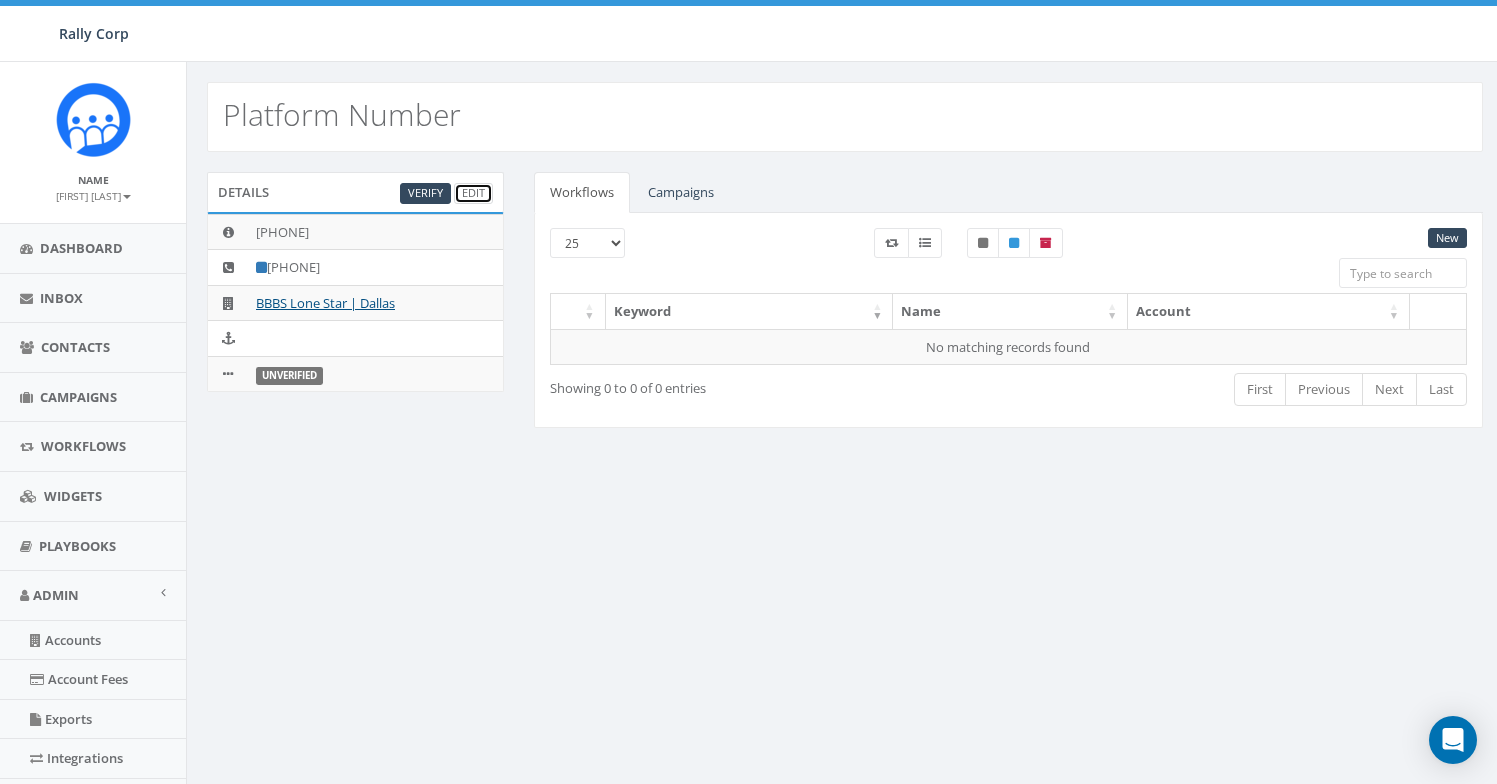 click on "Edit" at bounding box center (473, 193) 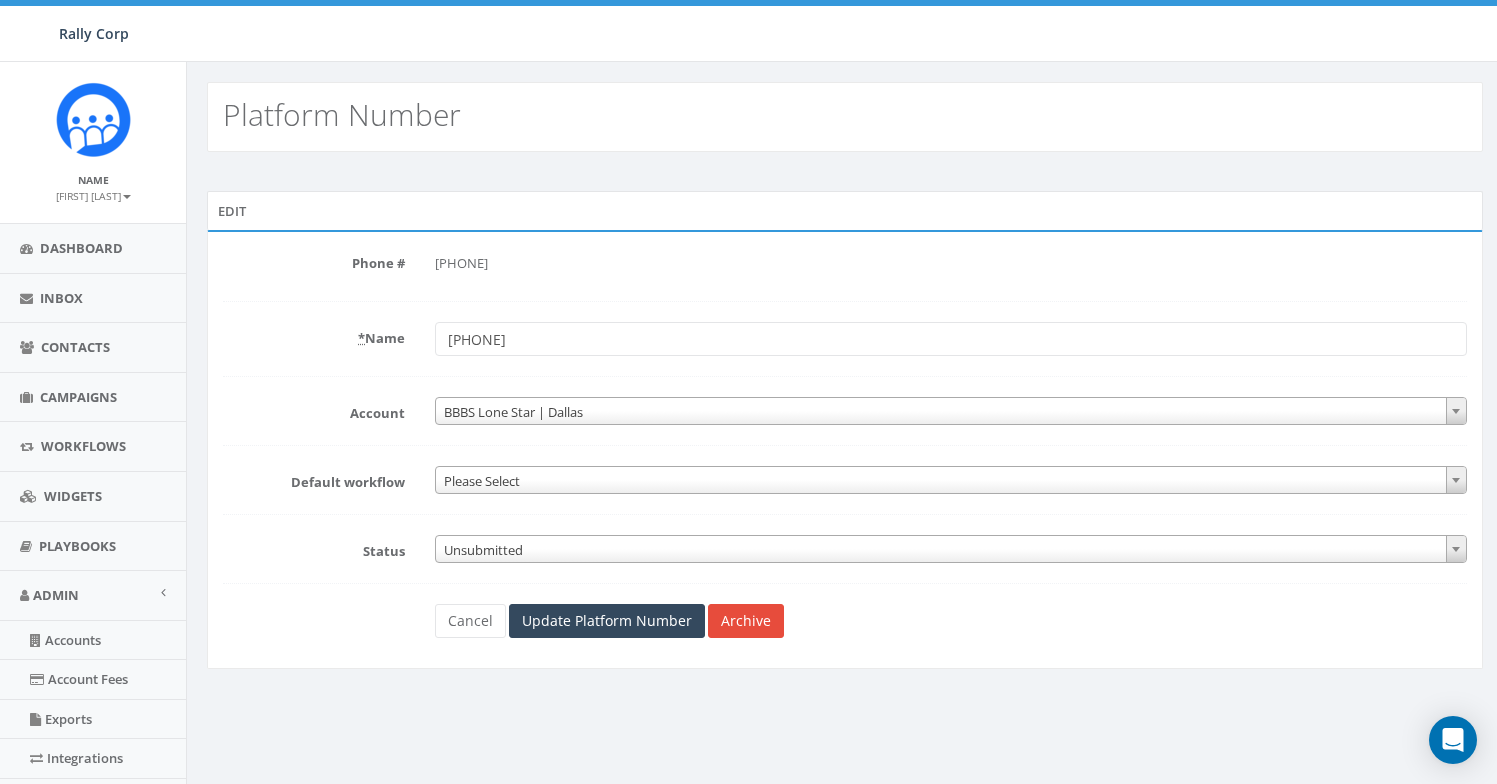 scroll, scrollTop: 0, scrollLeft: 0, axis: both 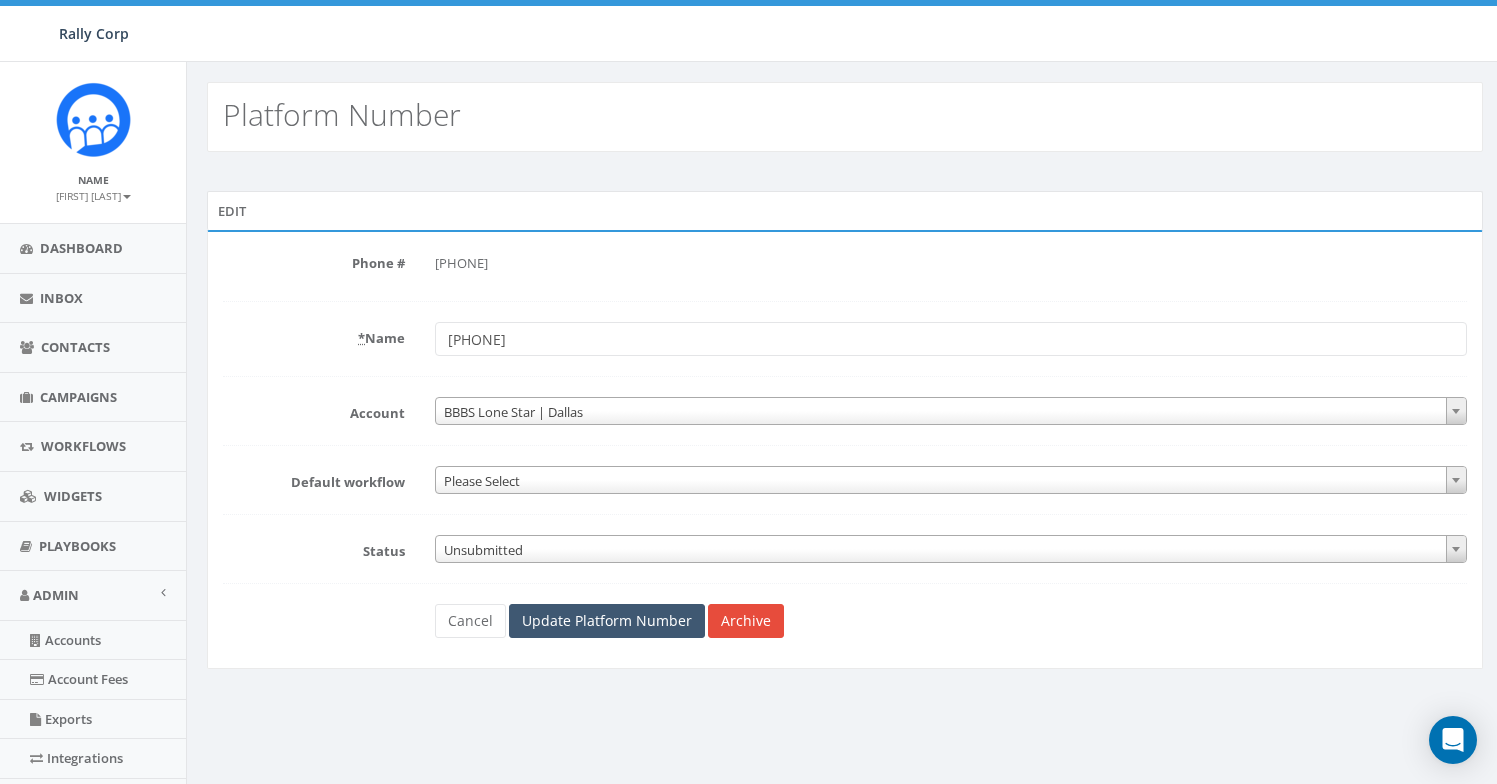 type on "[PHONE]" 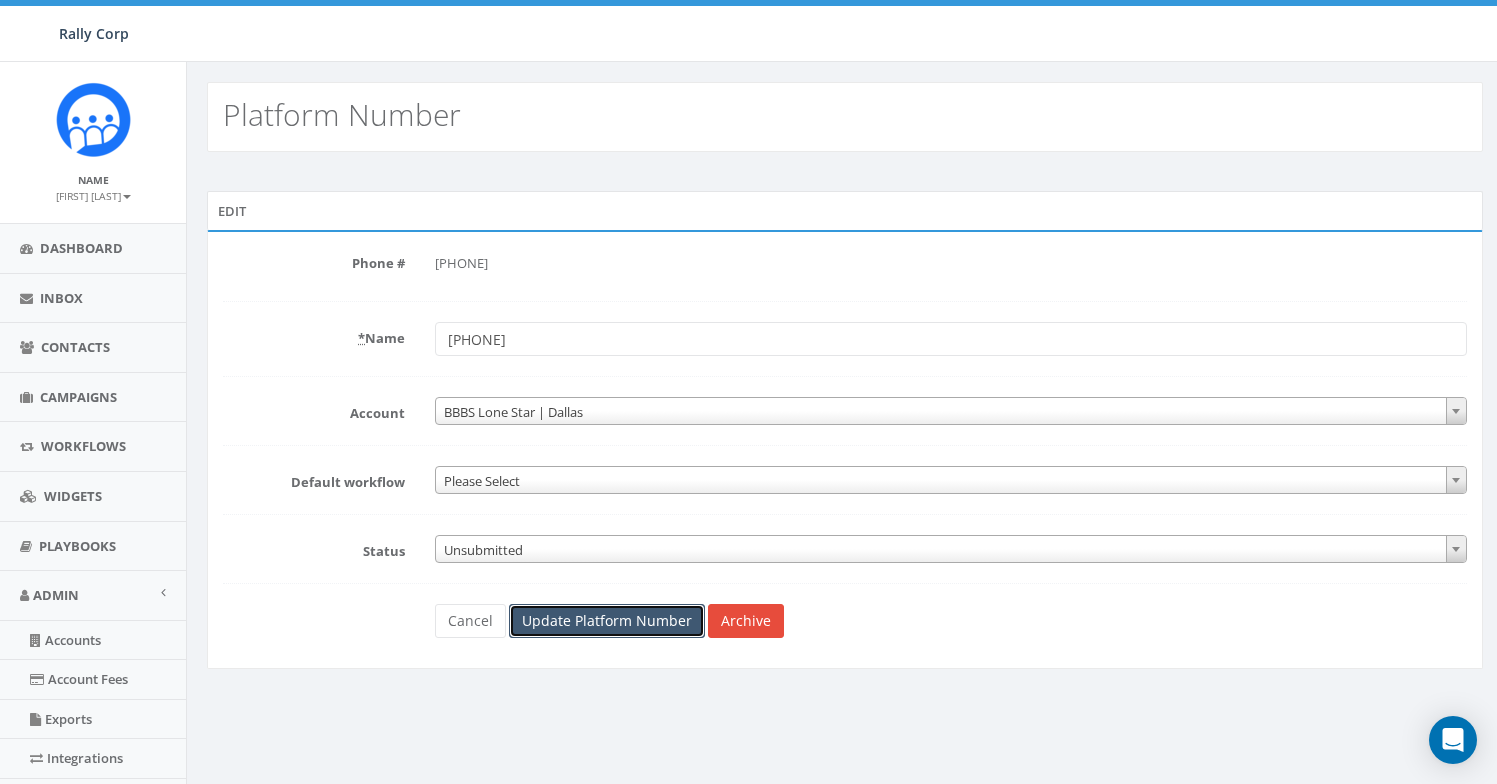 click on "Update Platform Number" at bounding box center [607, 621] 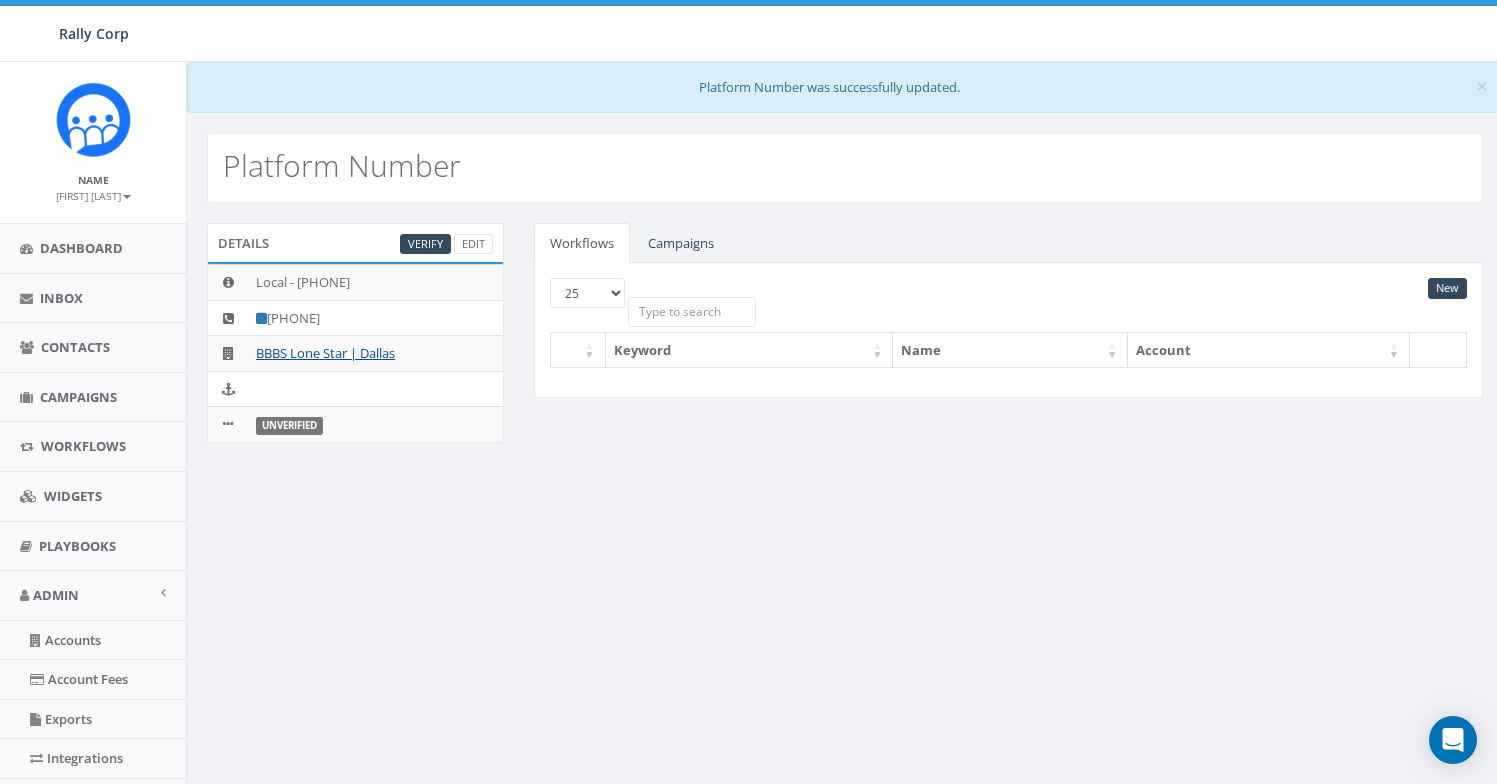 scroll, scrollTop: 0, scrollLeft: 0, axis: both 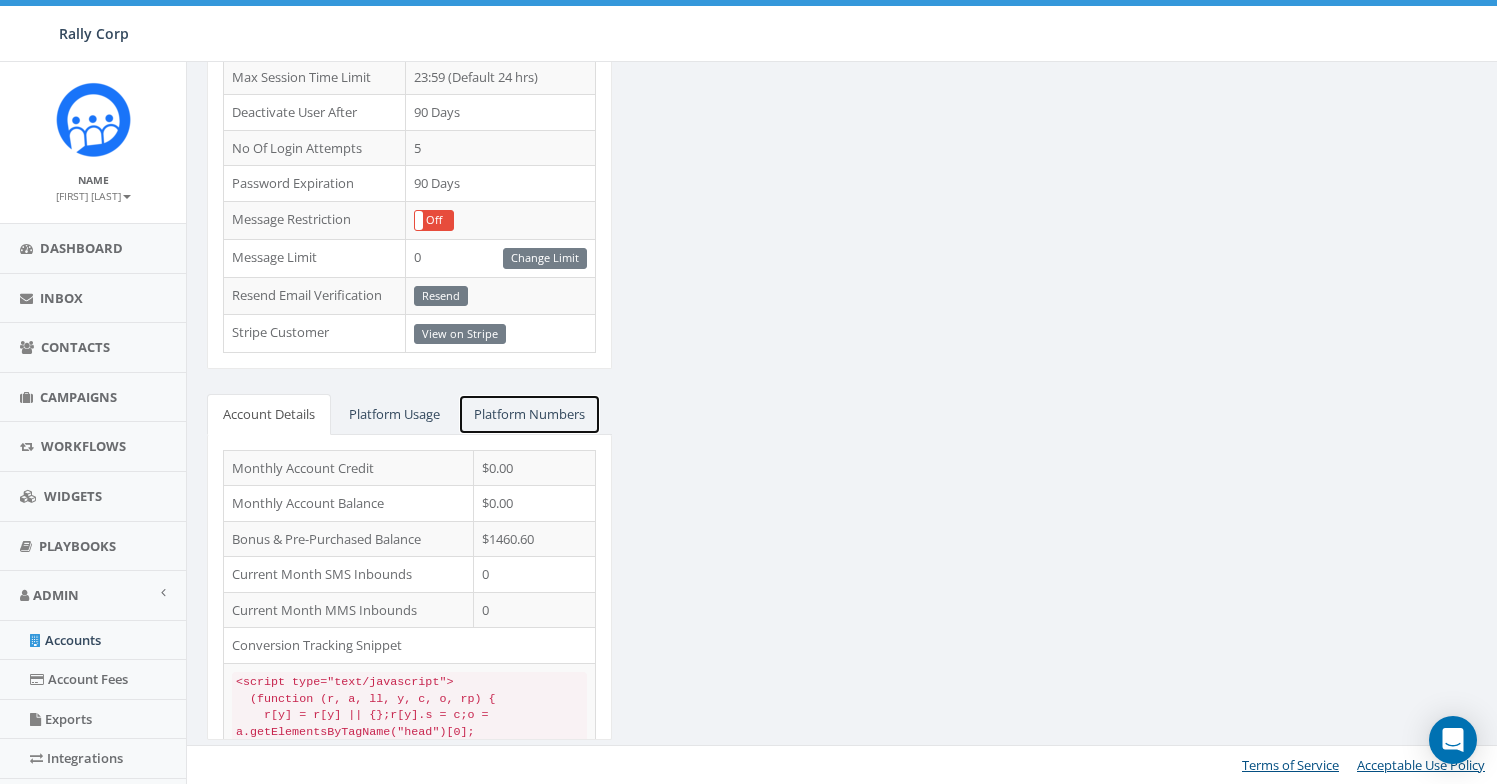 click on "Platform Numbers" at bounding box center (529, 414) 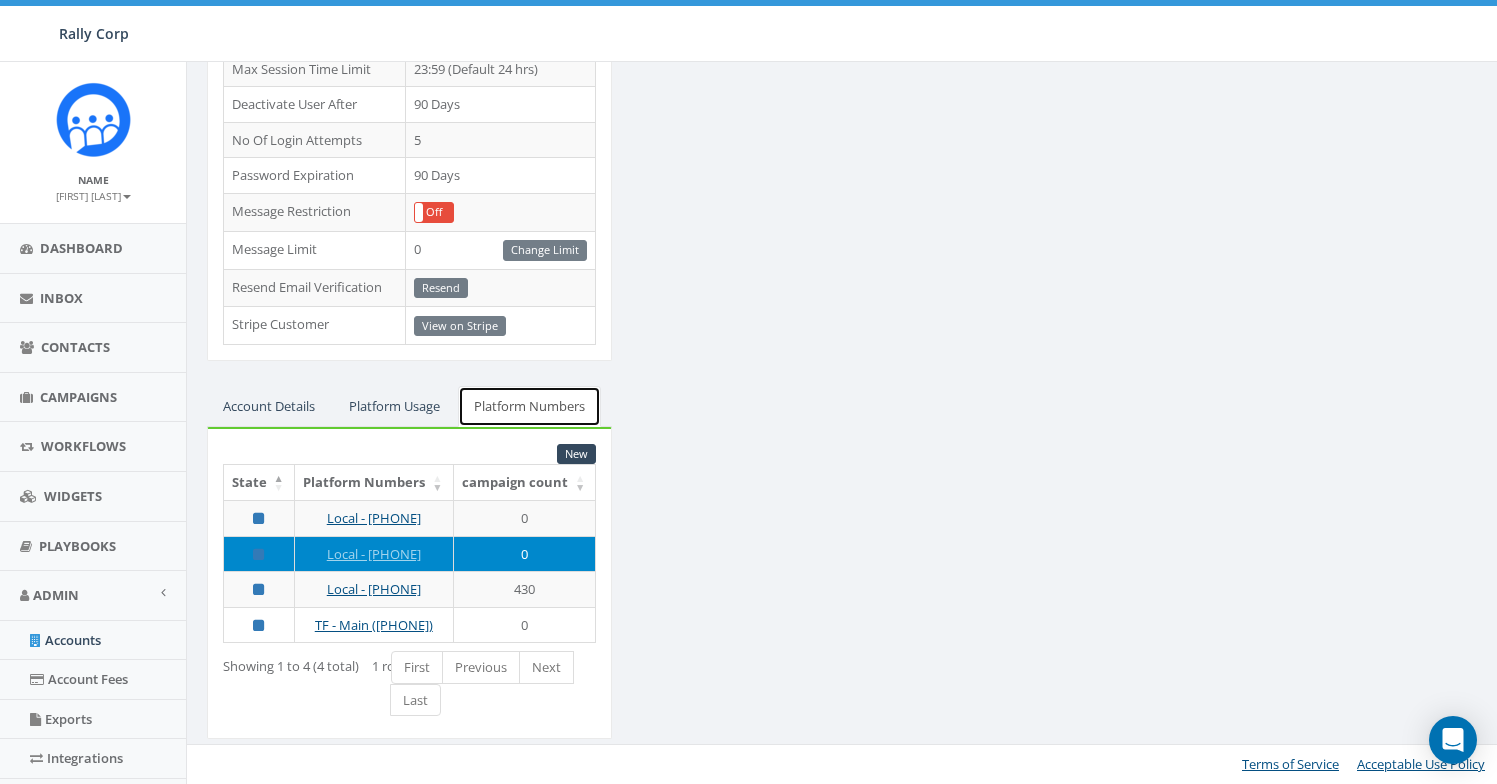 scroll, scrollTop: 689, scrollLeft: 0, axis: vertical 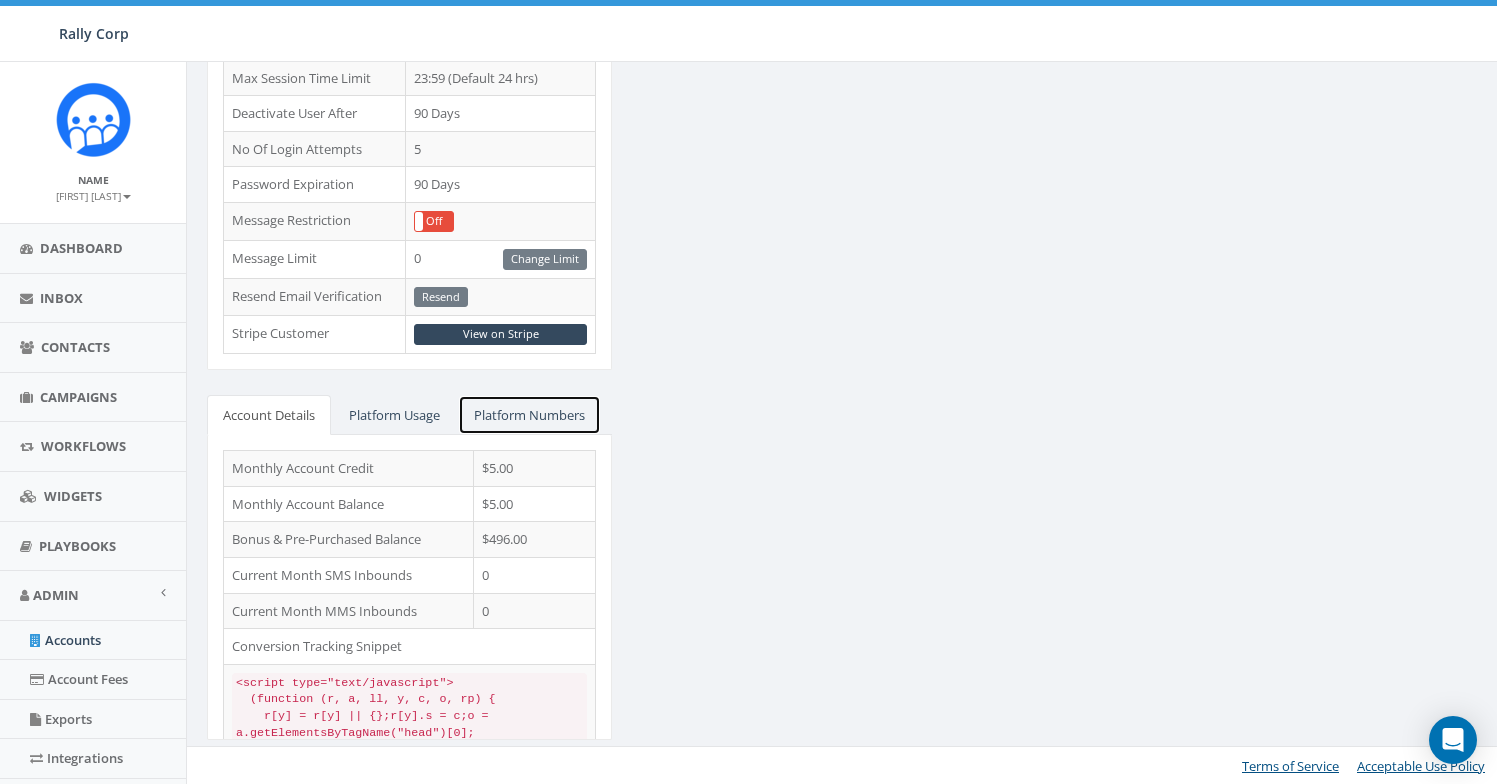 click on "Platform Numbers" at bounding box center (529, 415) 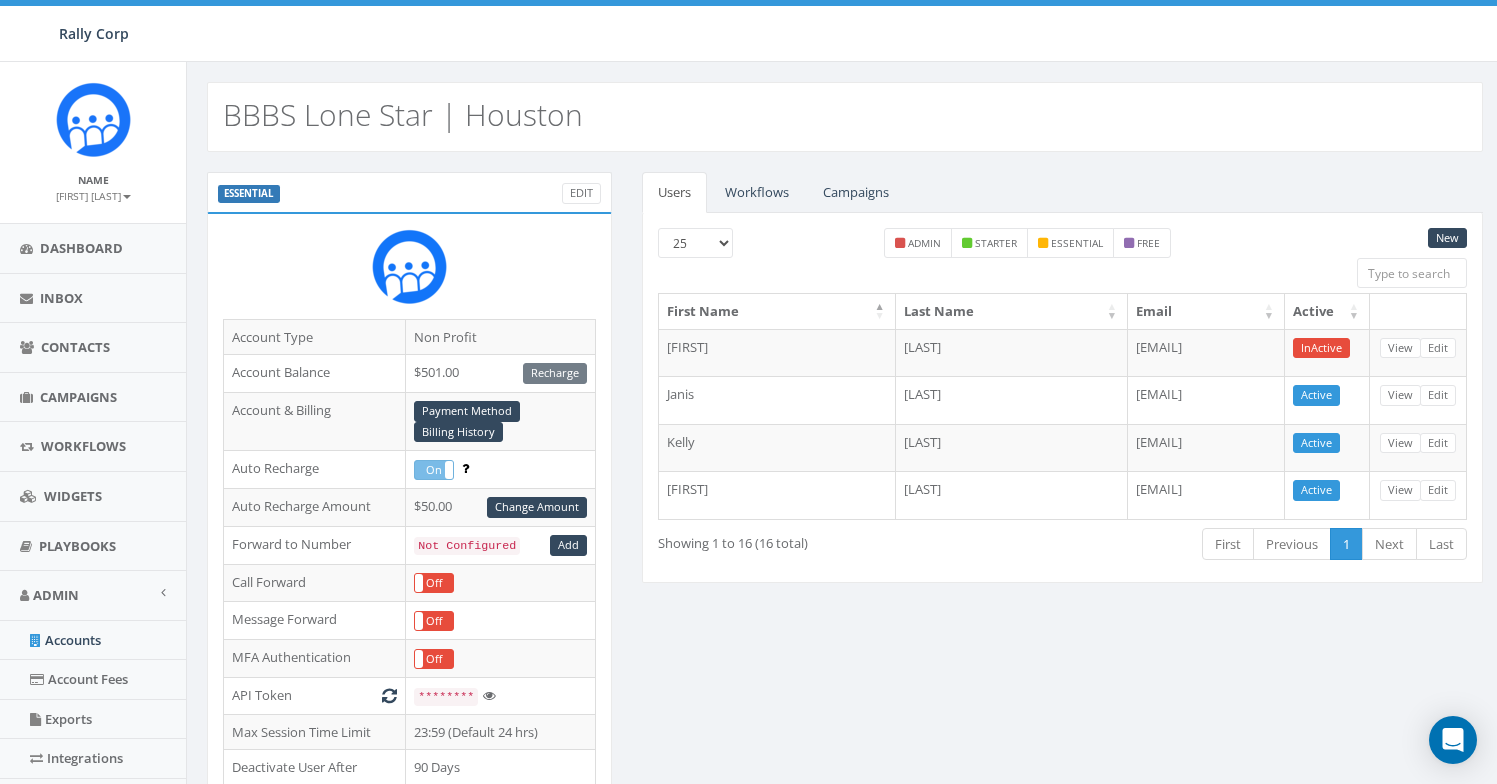 scroll, scrollTop: 548, scrollLeft: 0, axis: vertical 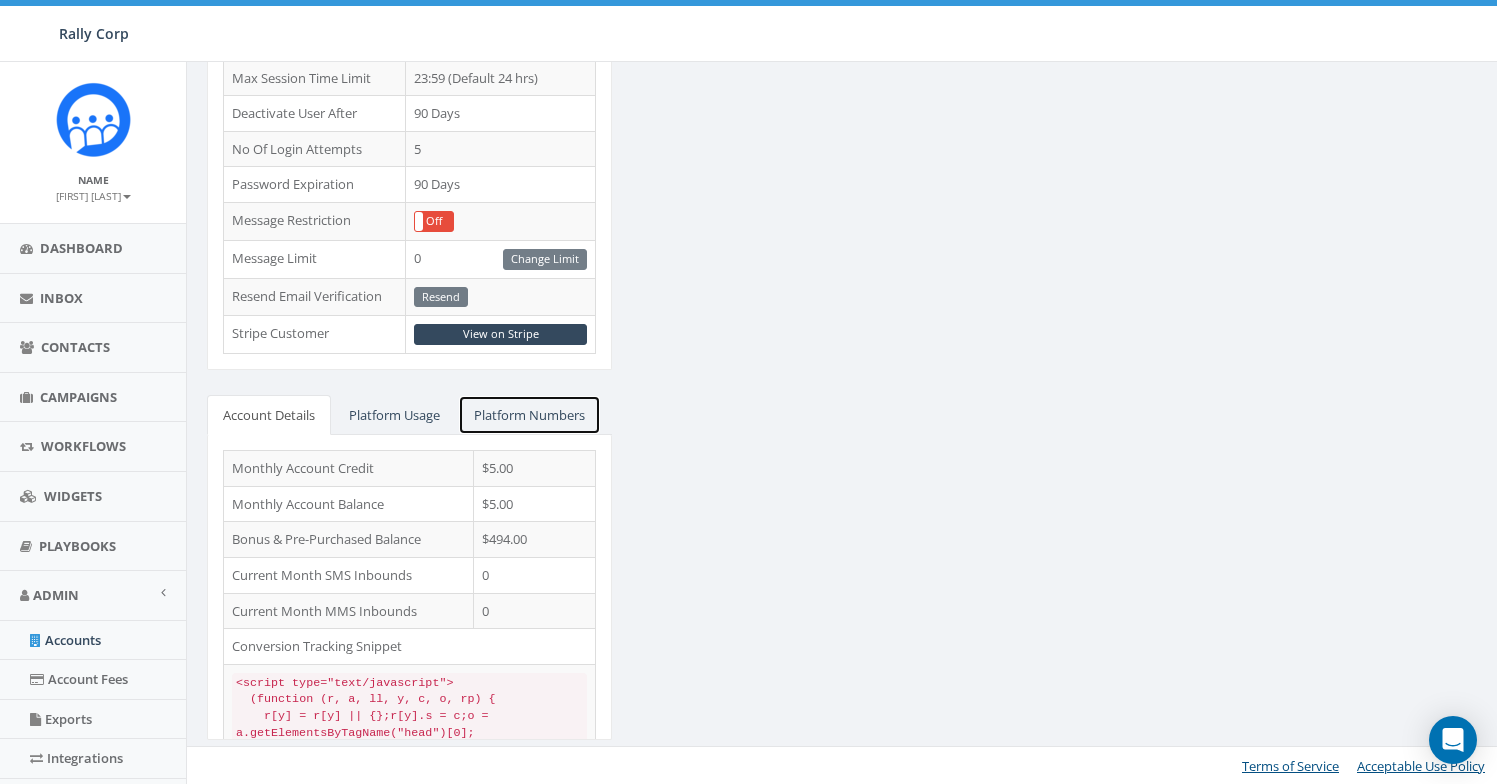 click on "Platform Numbers" at bounding box center [529, 415] 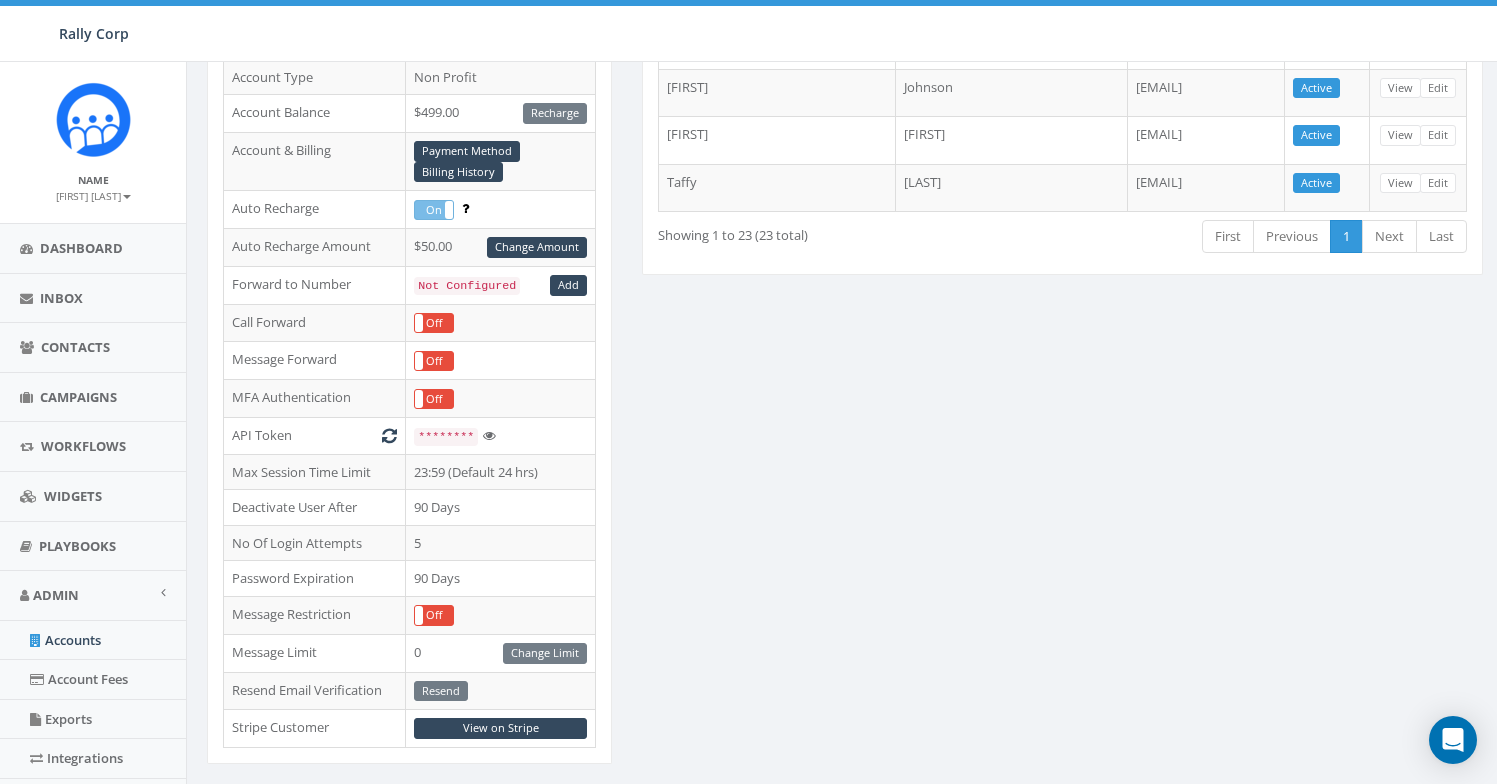 scroll, scrollTop: 0, scrollLeft: 0, axis: both 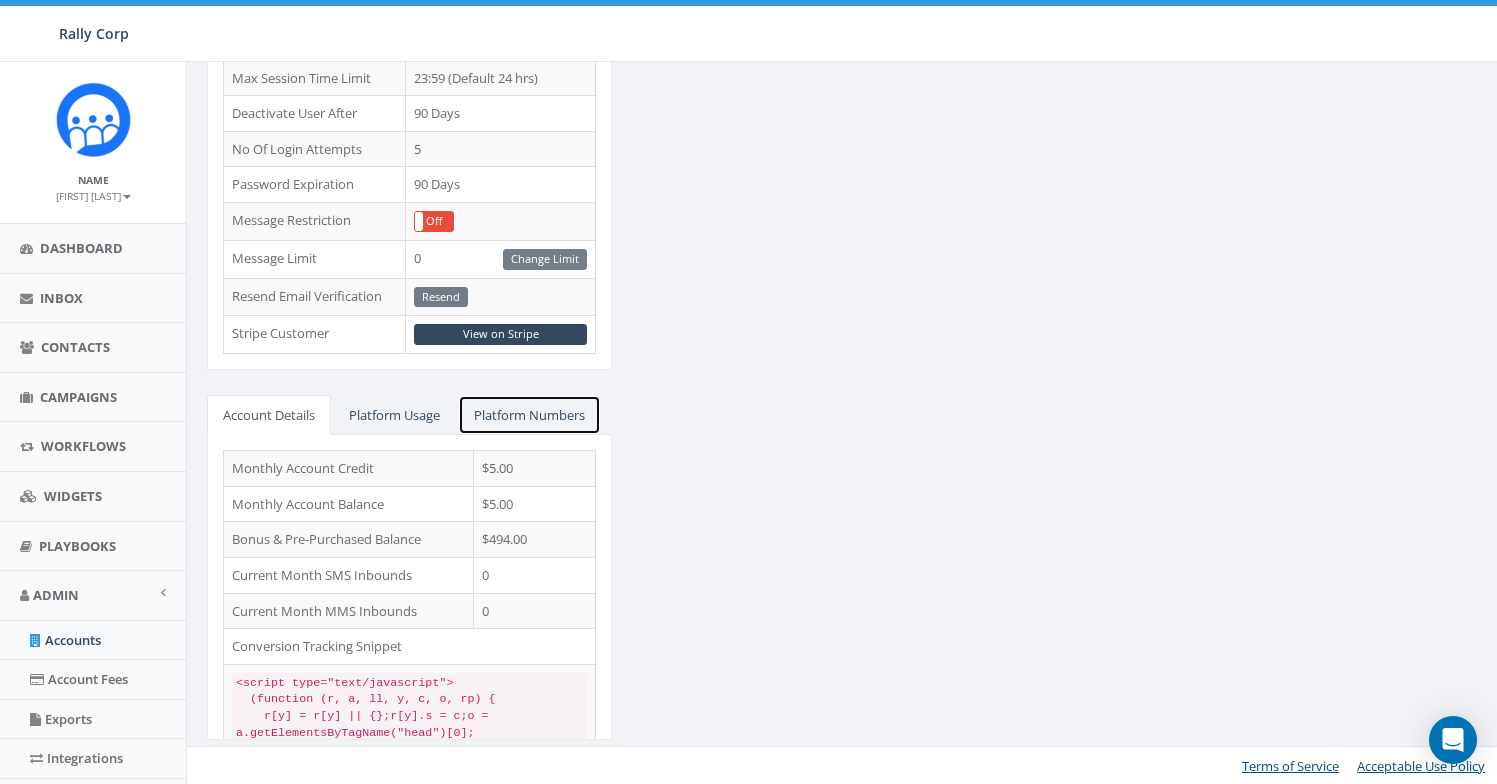 click on "Platform Numbers" at bounding box center (529, 415) 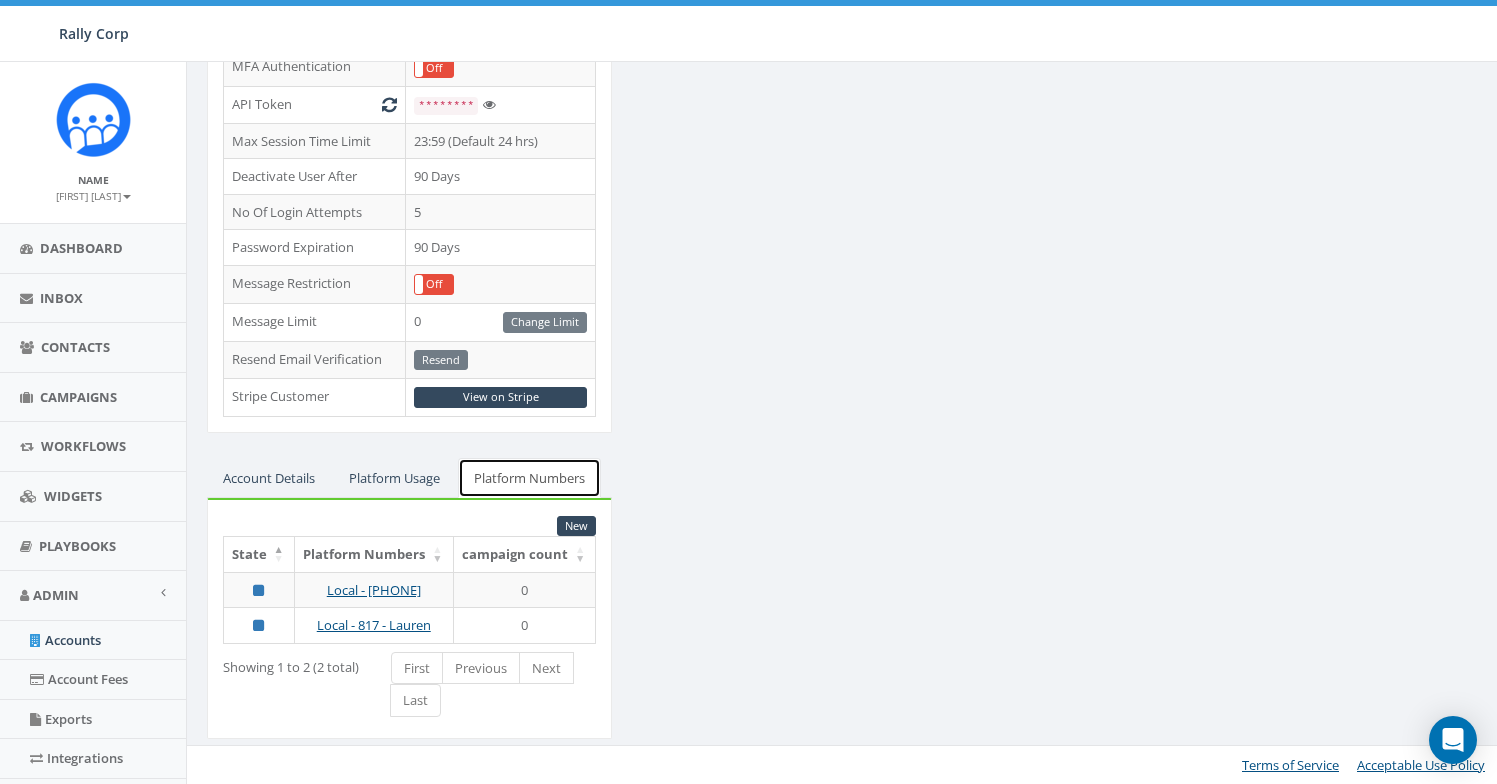 scroll, scrollTop: 590, scrollLeft: 0, axis: vertical 